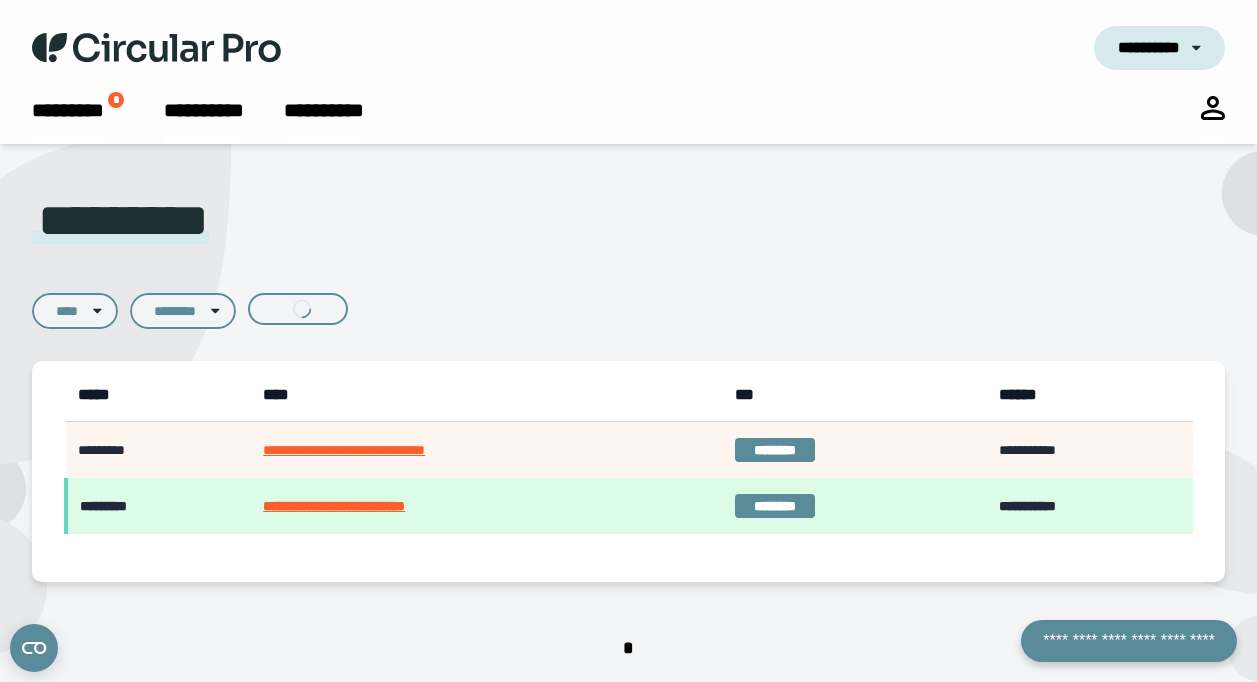 select on "[FIRST]" 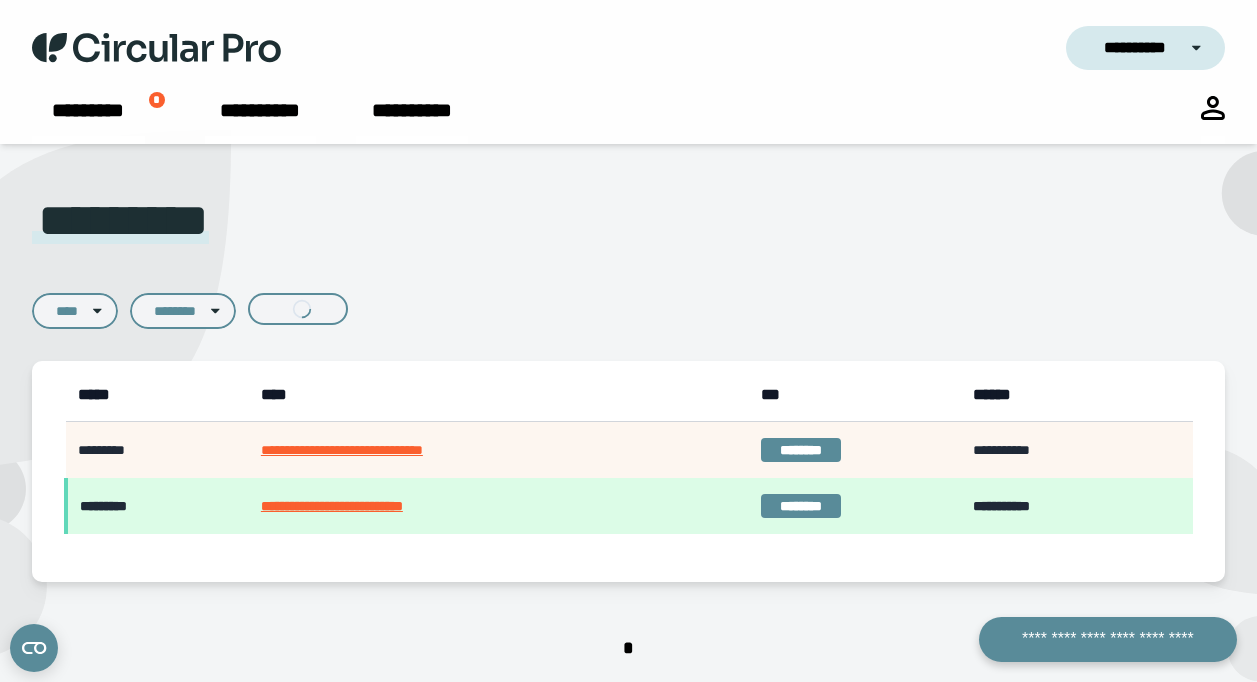 scroll, scrollTop: 0, scrollLeft: 0, axis: both 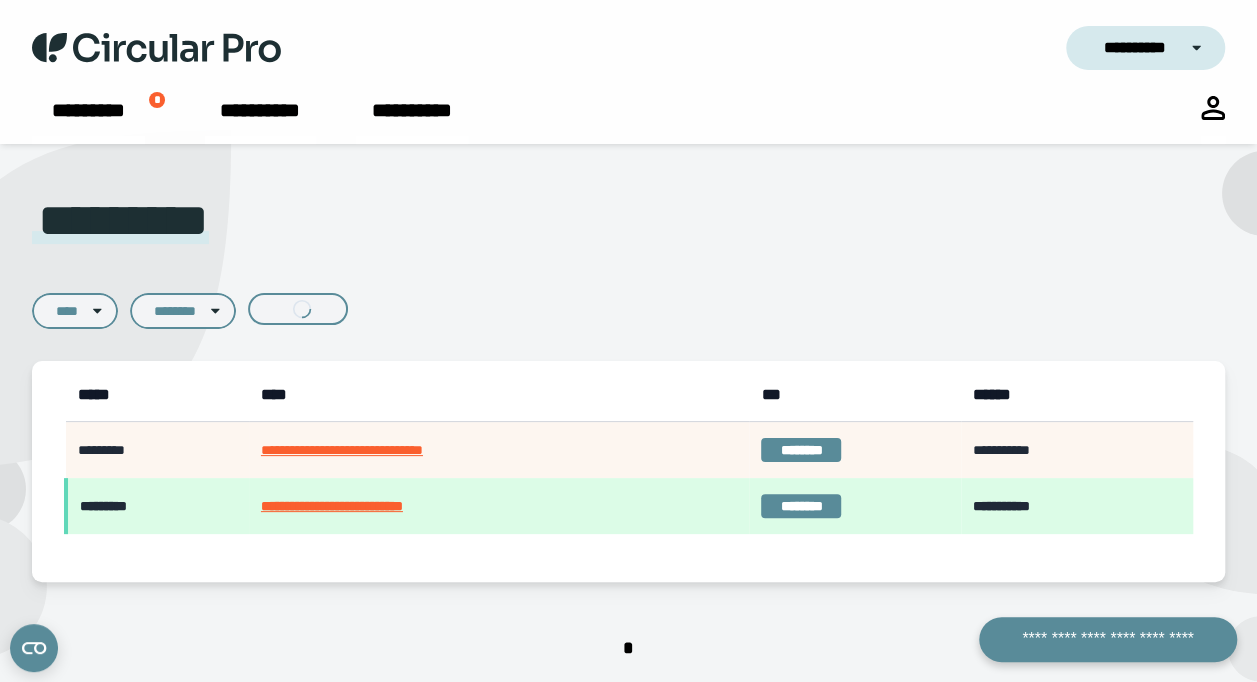 click on "[LAST]" at bounding box center [1145, 48] 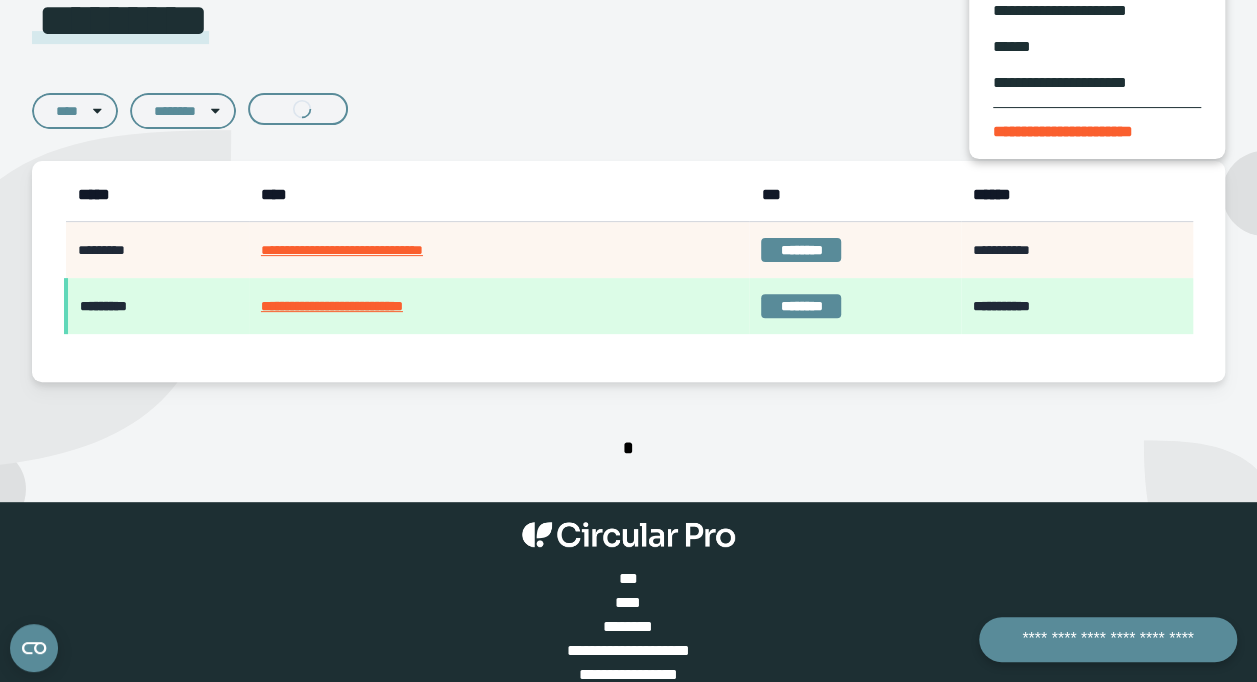scroll, scrollTop: 0, scrollLeft: 0, axis: both 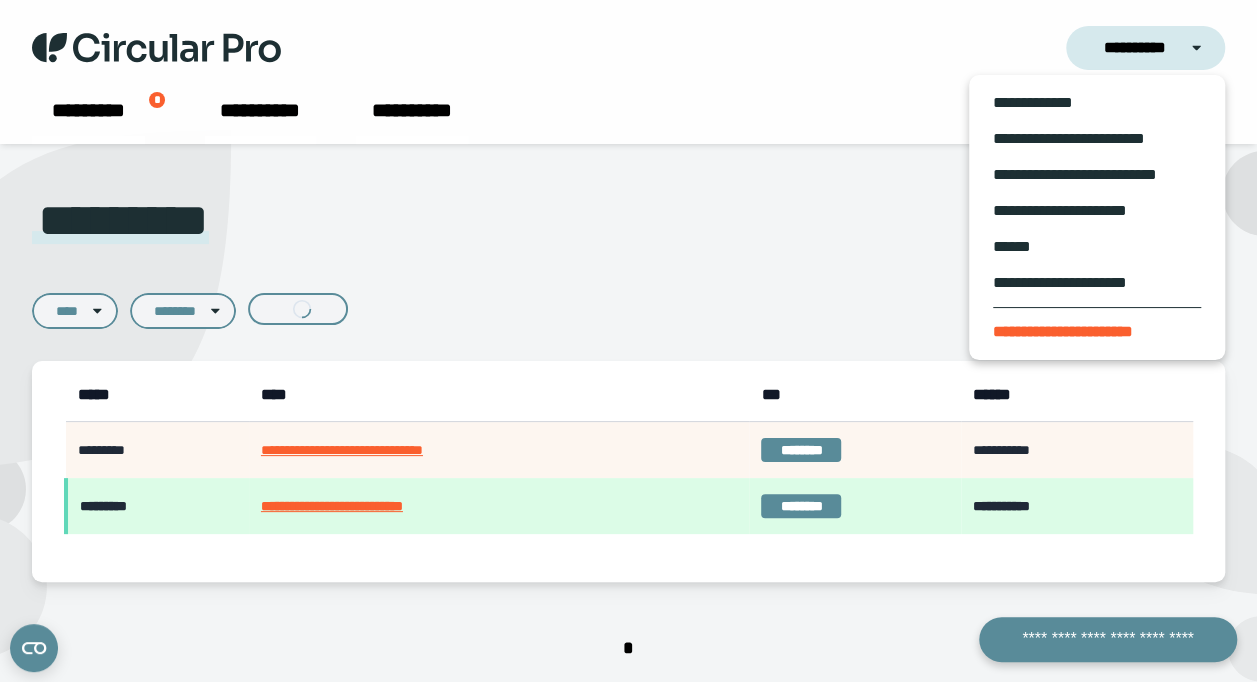 click on "[FIRST] [LAST]" at bounding box center [628, 48] 